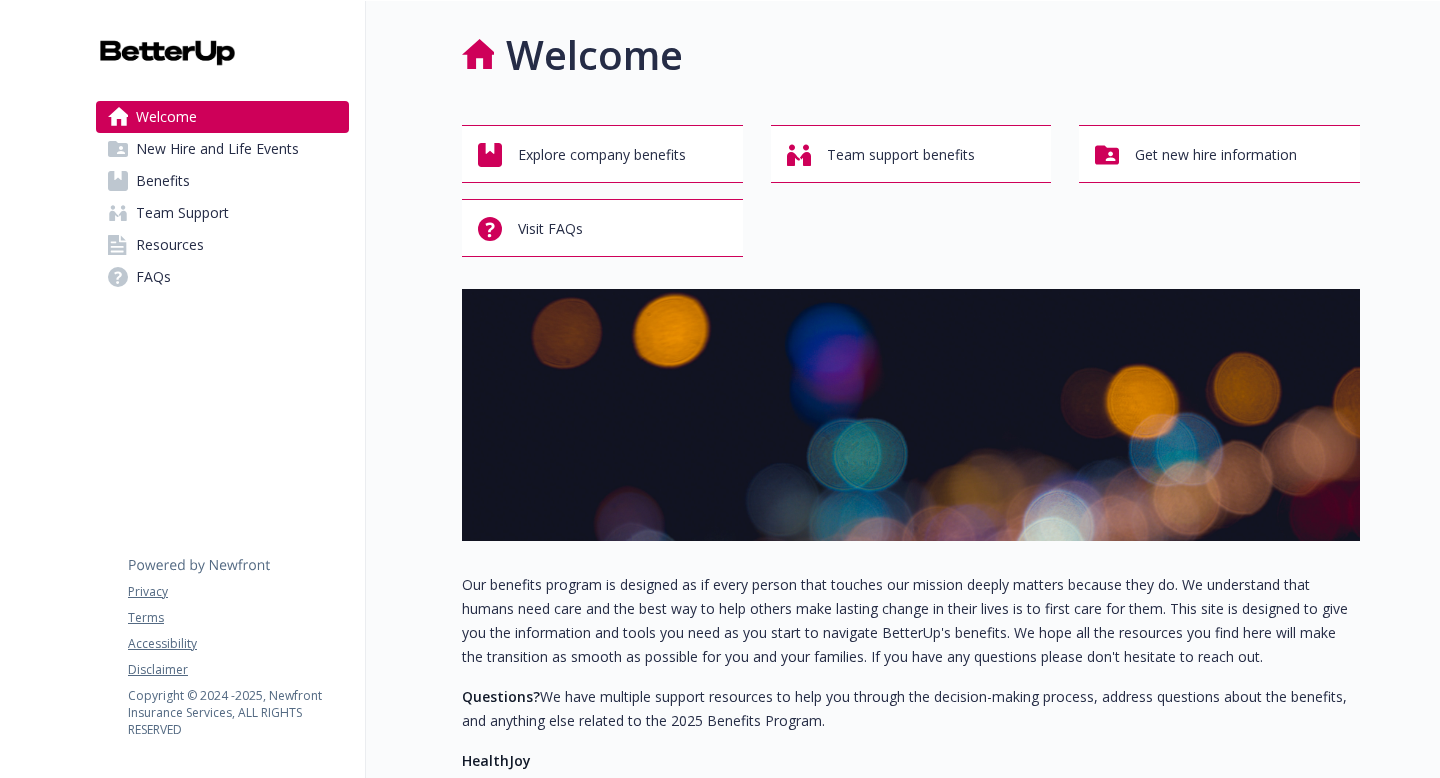 scroll, scrollTop: 0, scrollLeft: 0, axis: both 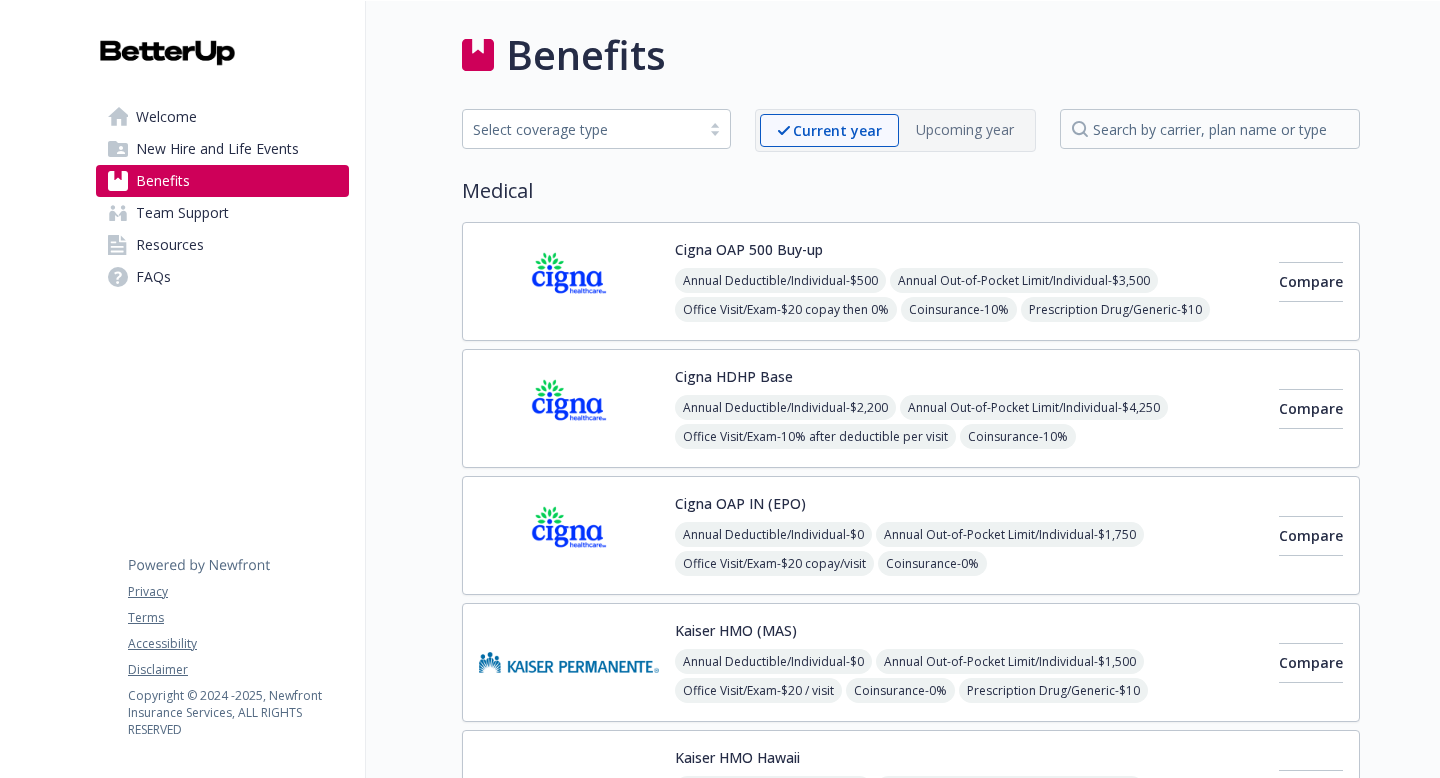 click on "New Hire and Life Events" at bounding box center [222, 149] 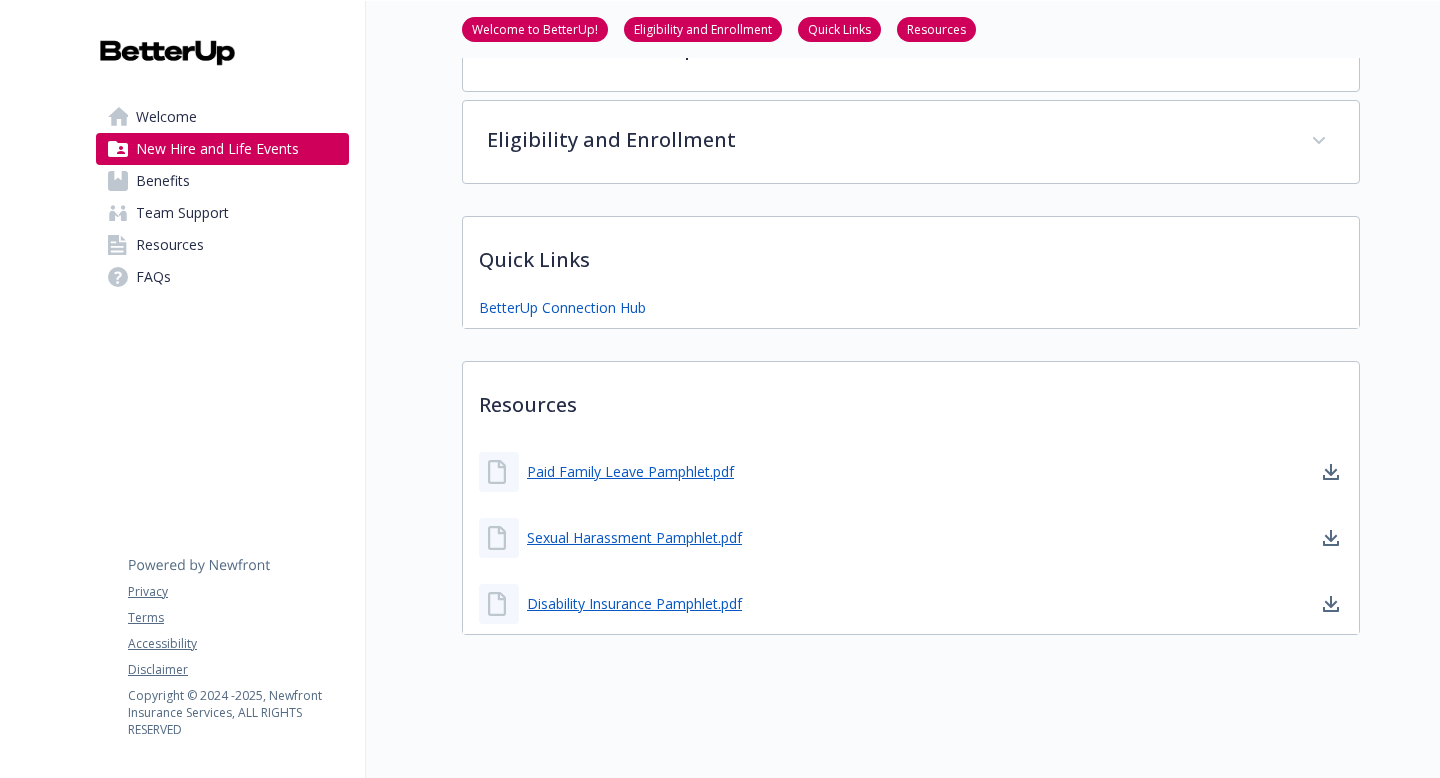 scroll, scrollTop: 0, scrollLeft: 0, axis: both 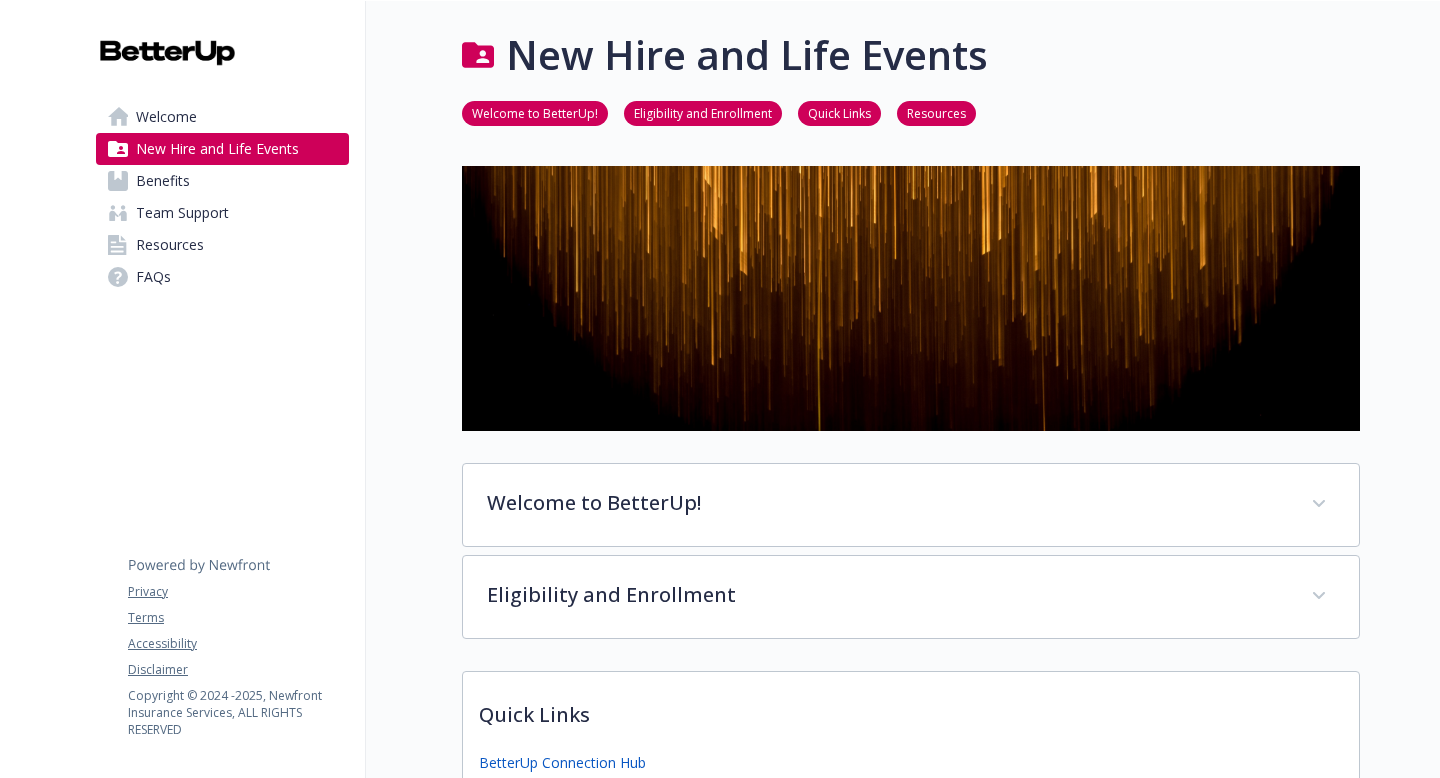 click on "Benefits" at bounding box center [222, 181] 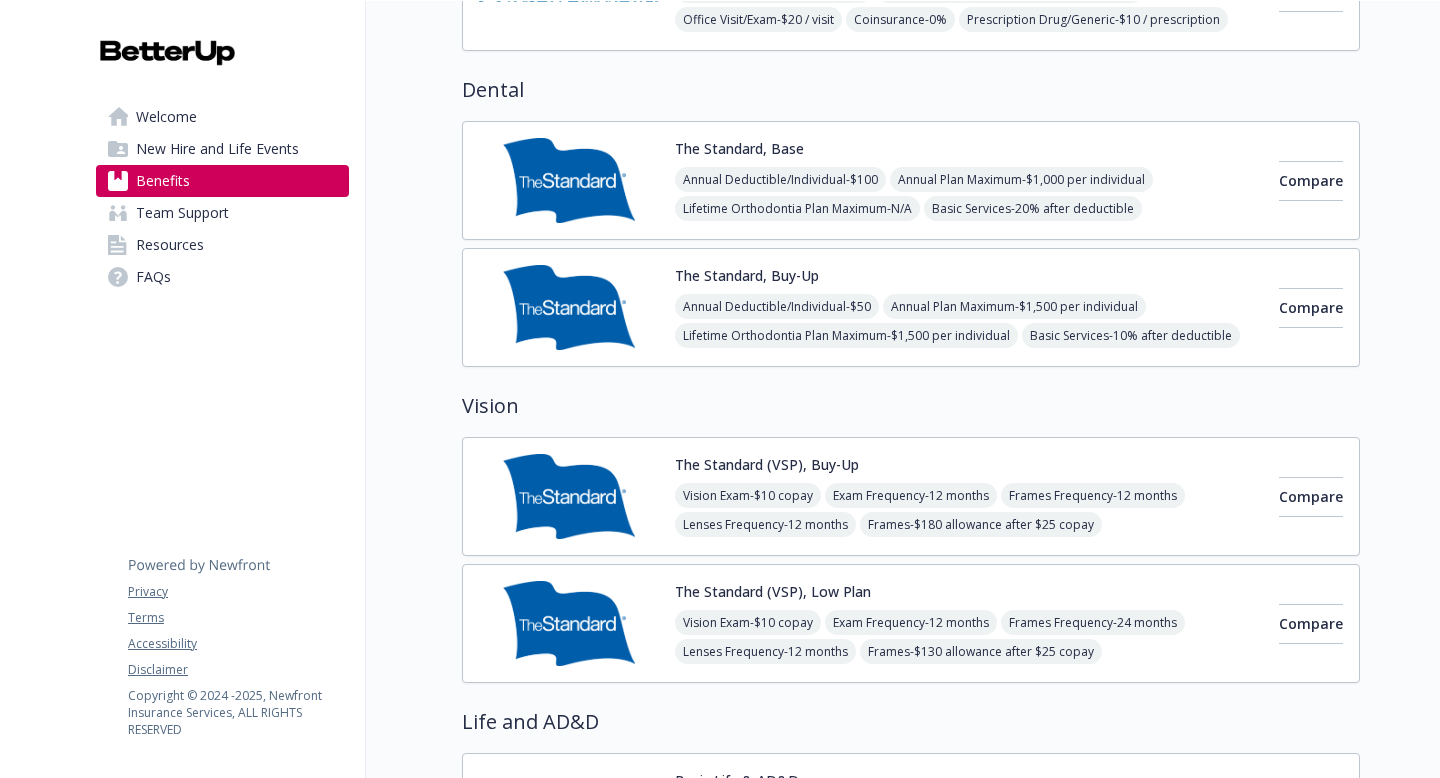 scroll, scrollTop: 1057, scrollLeft: 0, axis: vertical 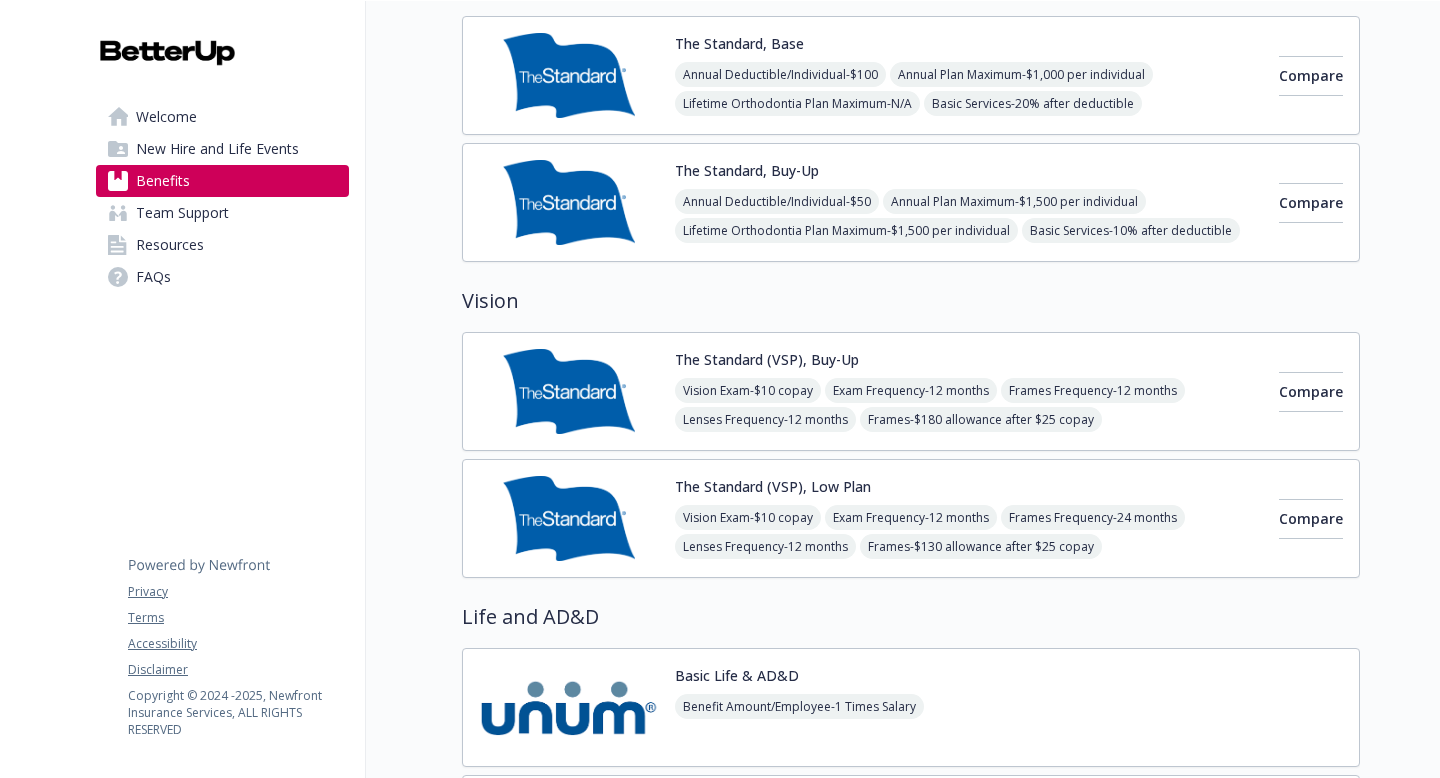 click at bounding box center (569, 518) 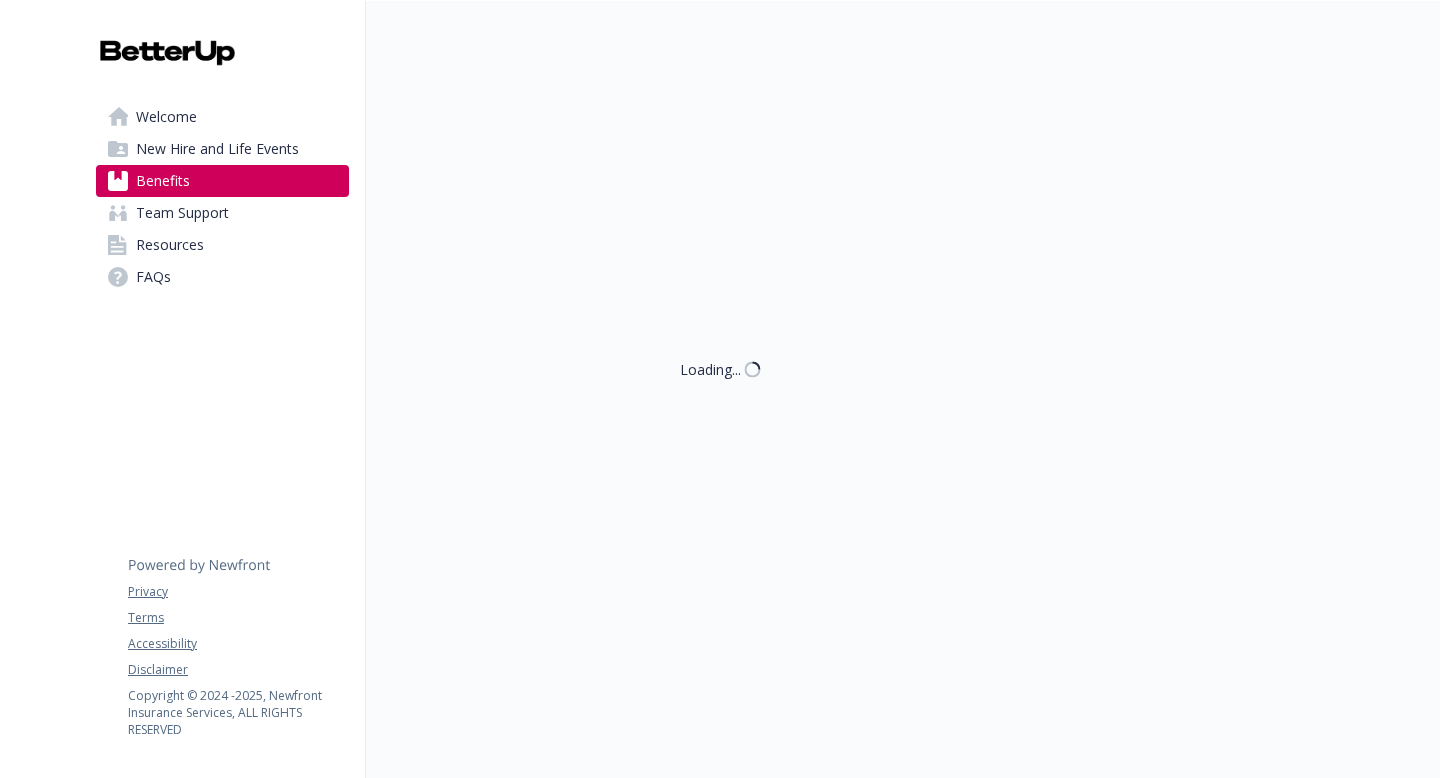 scroll, scrollTop: 1157, scrollLeft: 0, axis: vertical 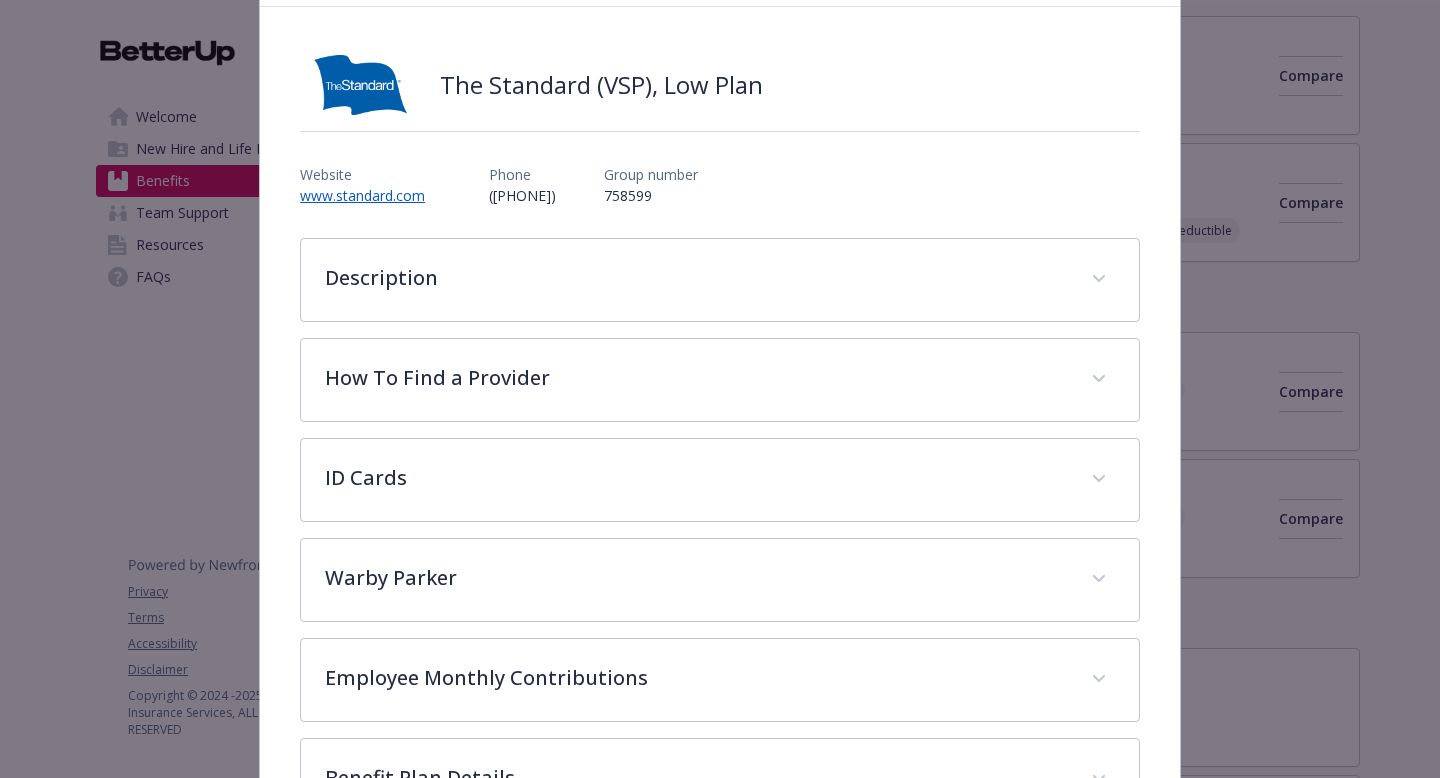 click on "Phone ([PHONE]) Group number [NUMBER] Description BetterUp's vision plans give you the freedom to see any provider using the VSP Choice network. While your vision benefits are offered by The Standard, The Standard uses the VSP Choice network of vision providers to access care.  Keep in mind, however, that you can save a significant amount if you choose a VSP network provider — plus they’ll handle all the paperwork for you. How To Find a Provider Go to  www.standard.com  Click on 'Find an Eye Doctor' Click on 'VSP' Click on 'Continue to VSP site' Note: Confirm you are searching the Choice network by clicking 'Filter' at the top ID Cards Most providers accept VSP, but it’s smart to double check on the  www.standard.com  to find an in-network doctor. VSP does not provide ID cards, so your provider will look you up by your [SSN]. Warby Parker Buy a Pair, Give a Pair program
How to use   Warby Parker" at bounding box center (720, 468) 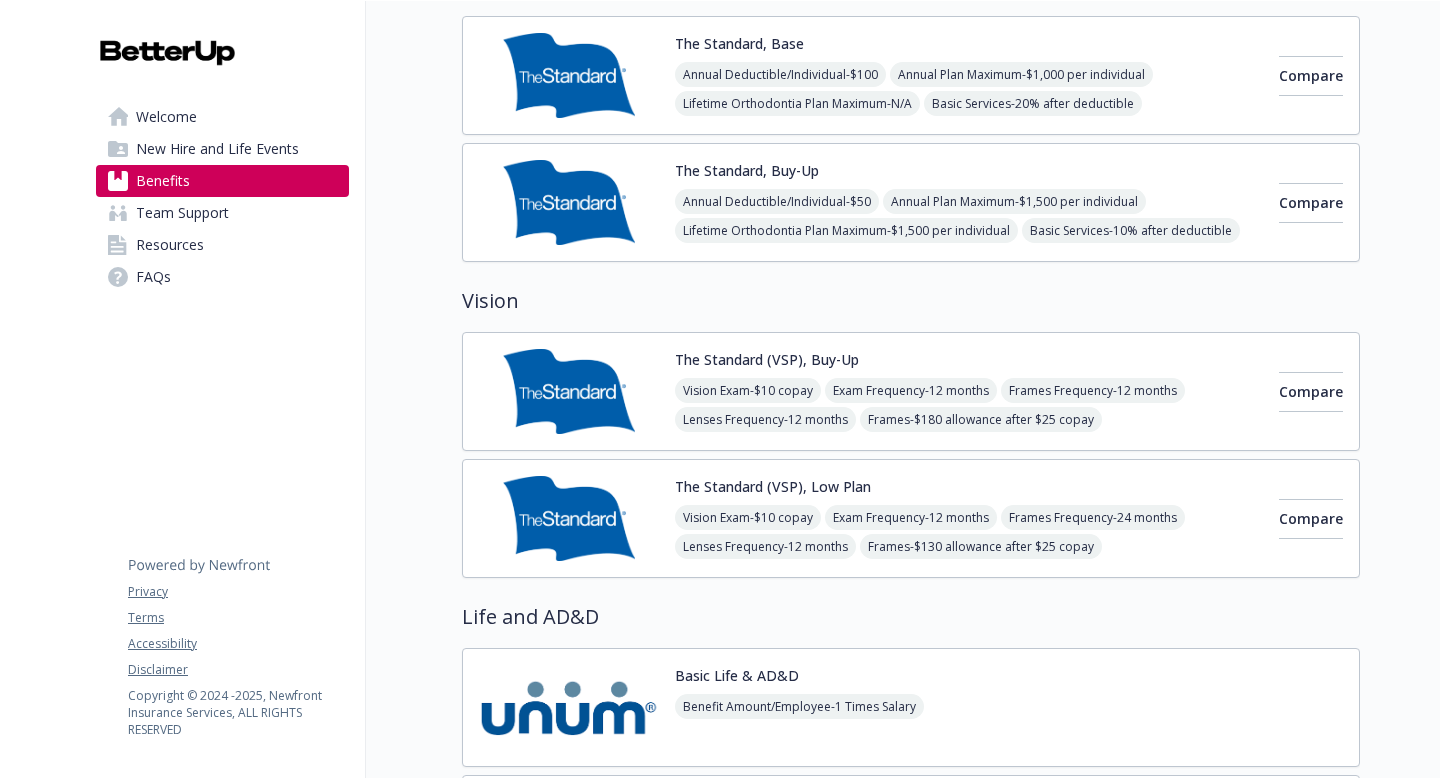 click at bounding box center [569, 391] 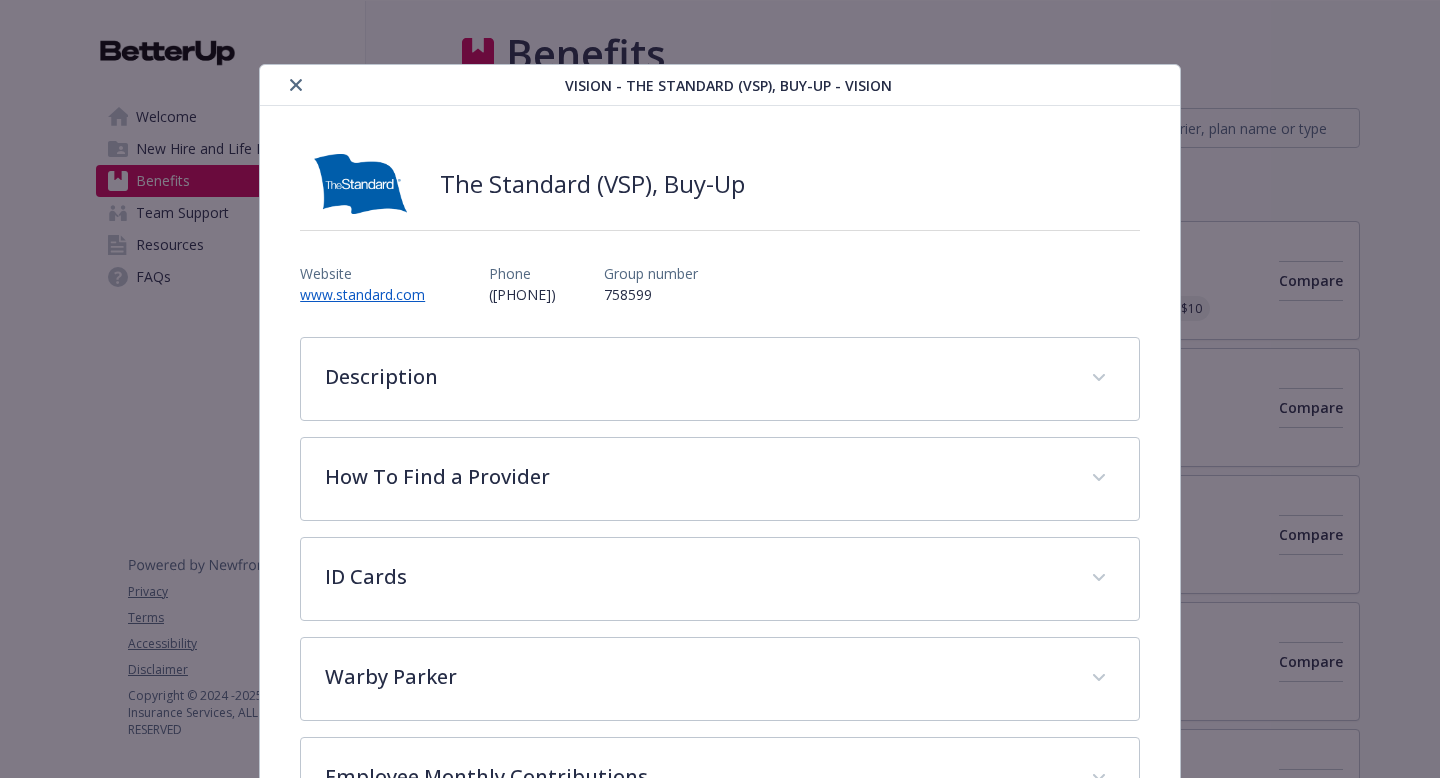 scroll, scrollTop: 1157, scrollLeft: 0, axis: vertical 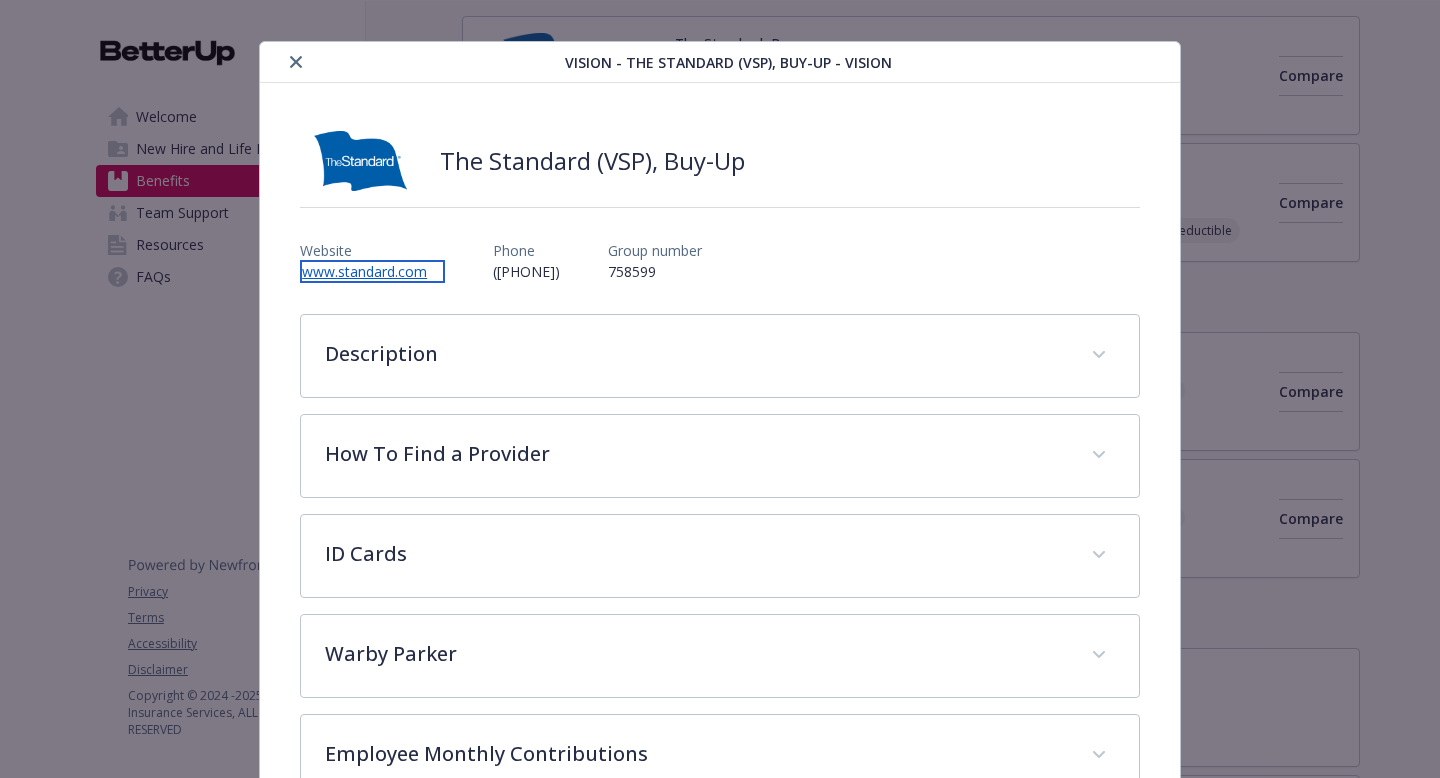 click on "www.standard.com" at bounding box center [372, 271] 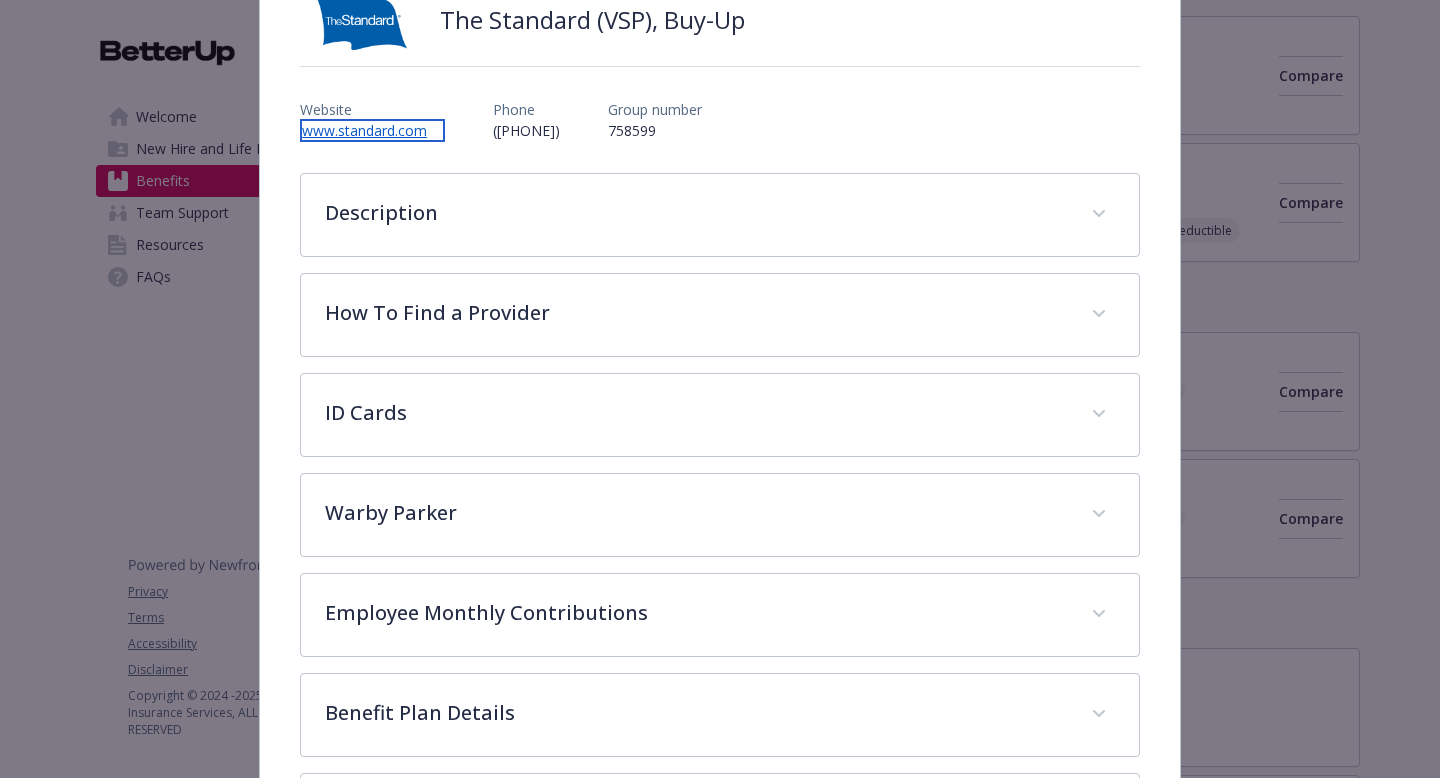 scroll, scrollTop: 172, scrollLeft: 0, axis: vertical 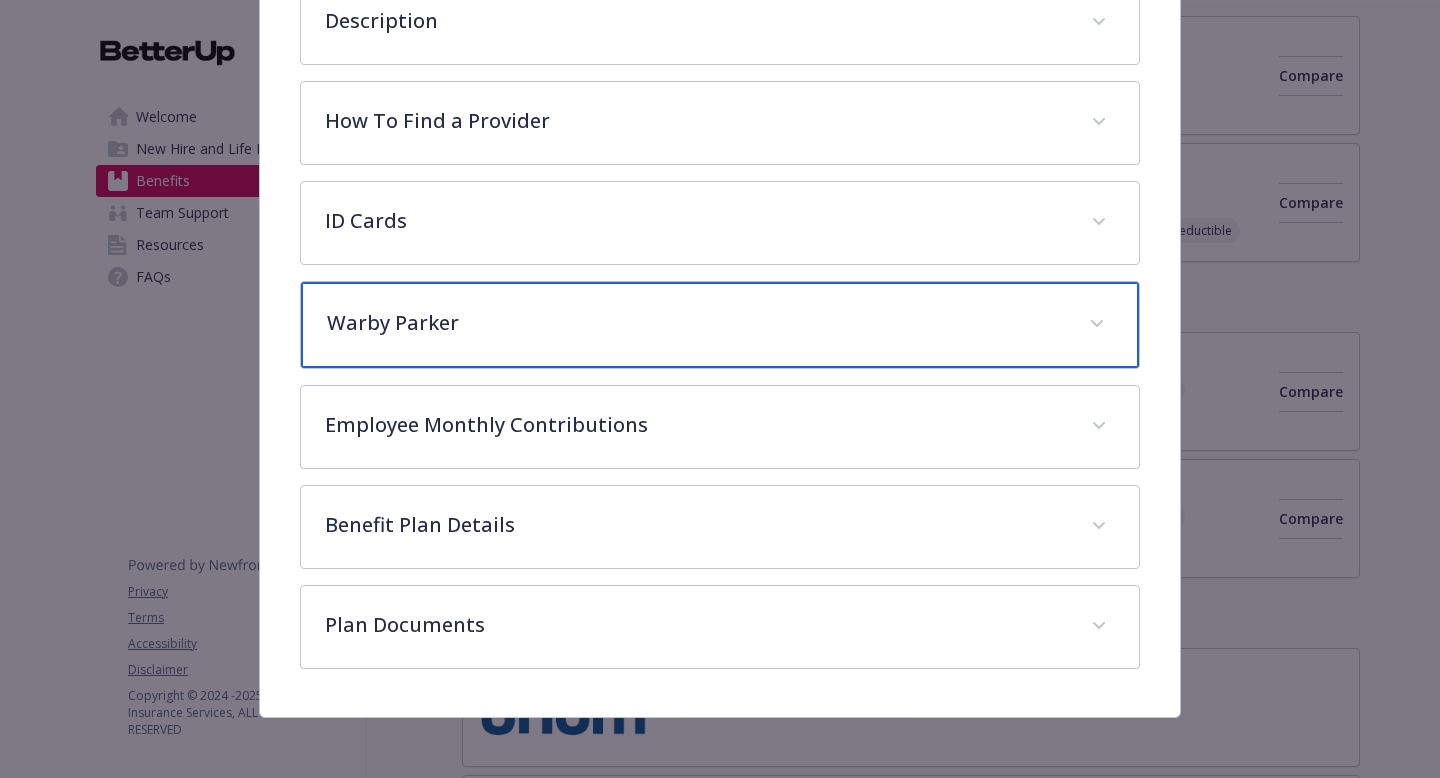 click on "Warby Parker" at bounding box center (720, 325) 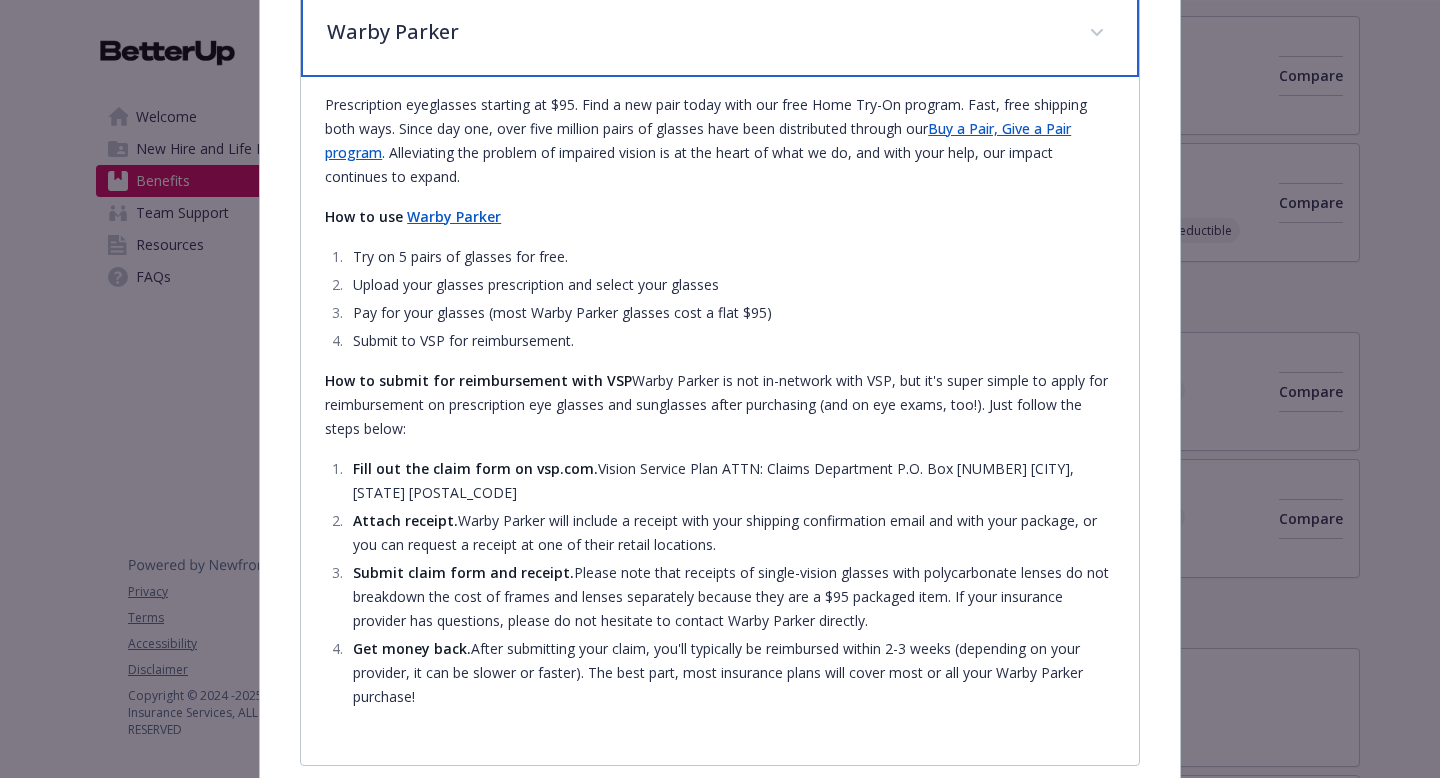 scroll, scrollTop: 648, scrollLeft: 0, axis: vertical 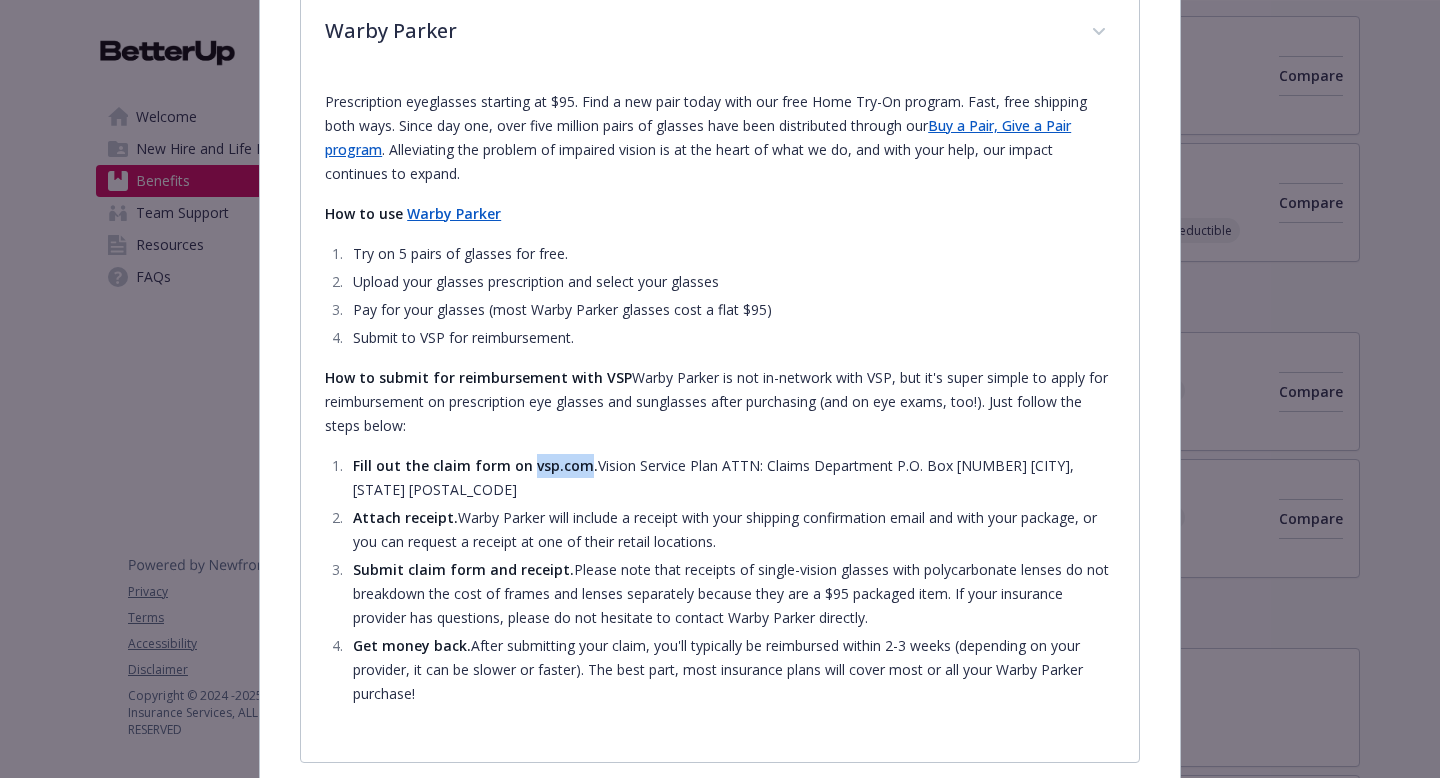 drag, startPoint x: 528, startPoint y: 470, endPoint x: 583, endPoint y: 468, distance: 55.03635 